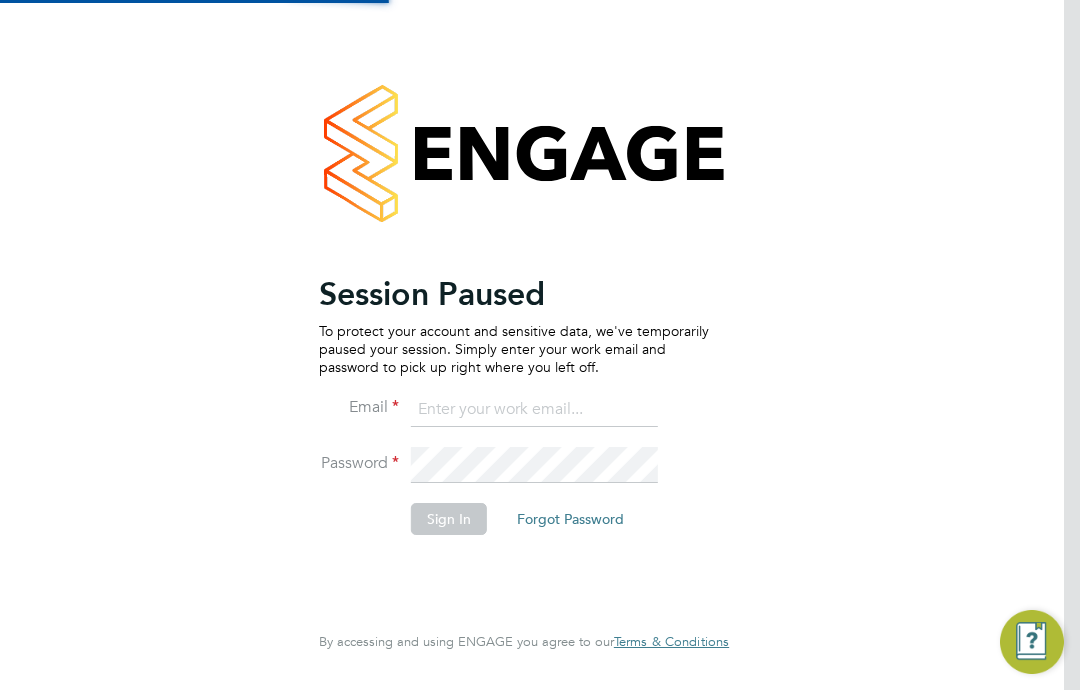 scroll, scrollTop: 0, scrollLeft: 0, axis: both 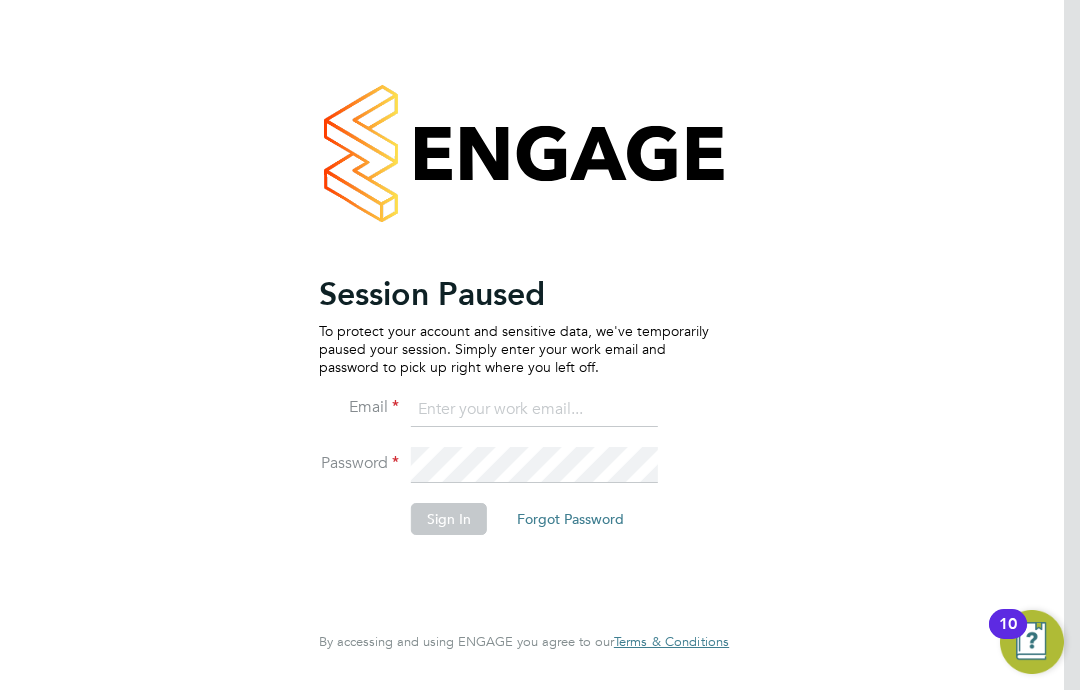 click 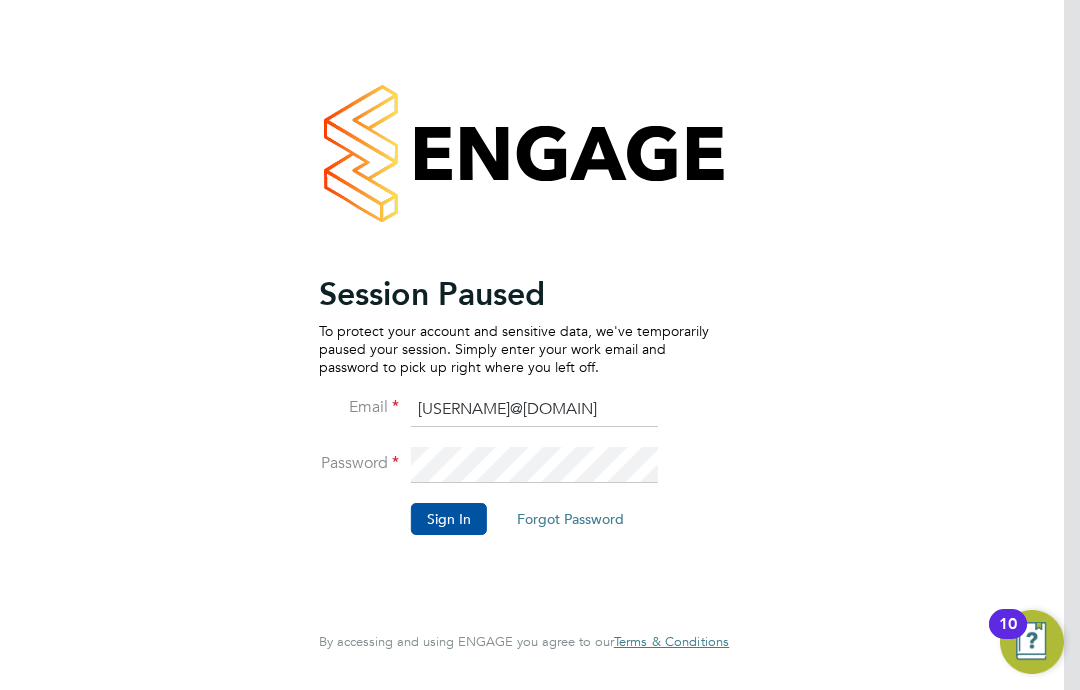 click on "Sign In" 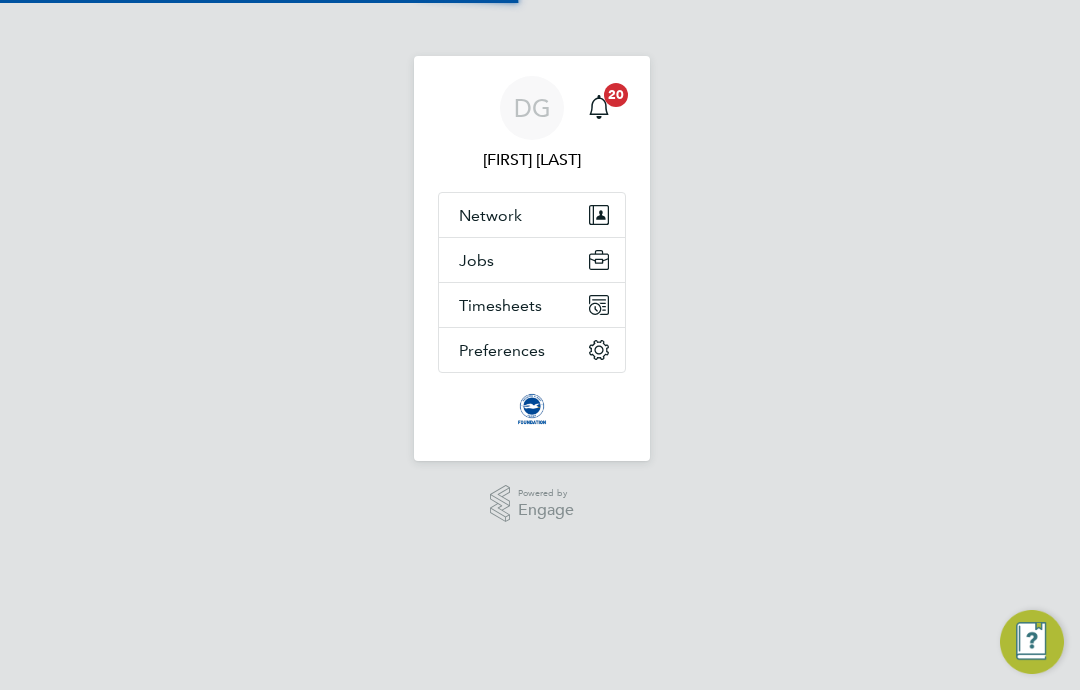 scroll, scrollTop: 0, scrollLeft: 0, axis: both 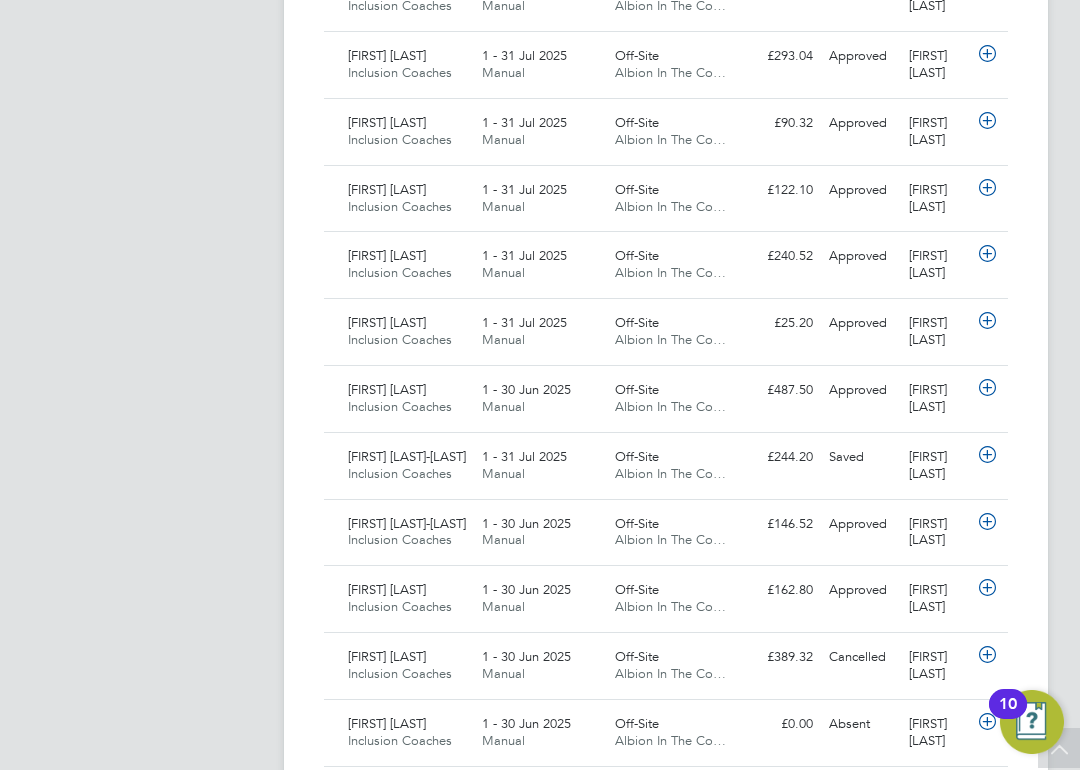 click 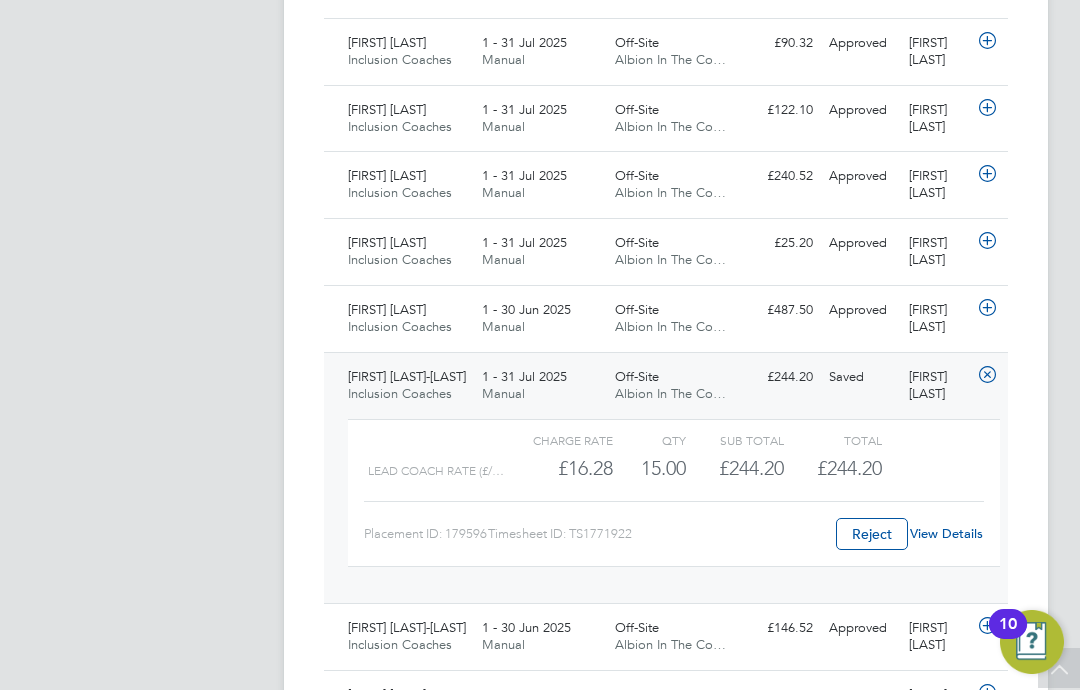 click on "Placement ID: 179596 Timesheet ID: TS1771922 Reject View Details" 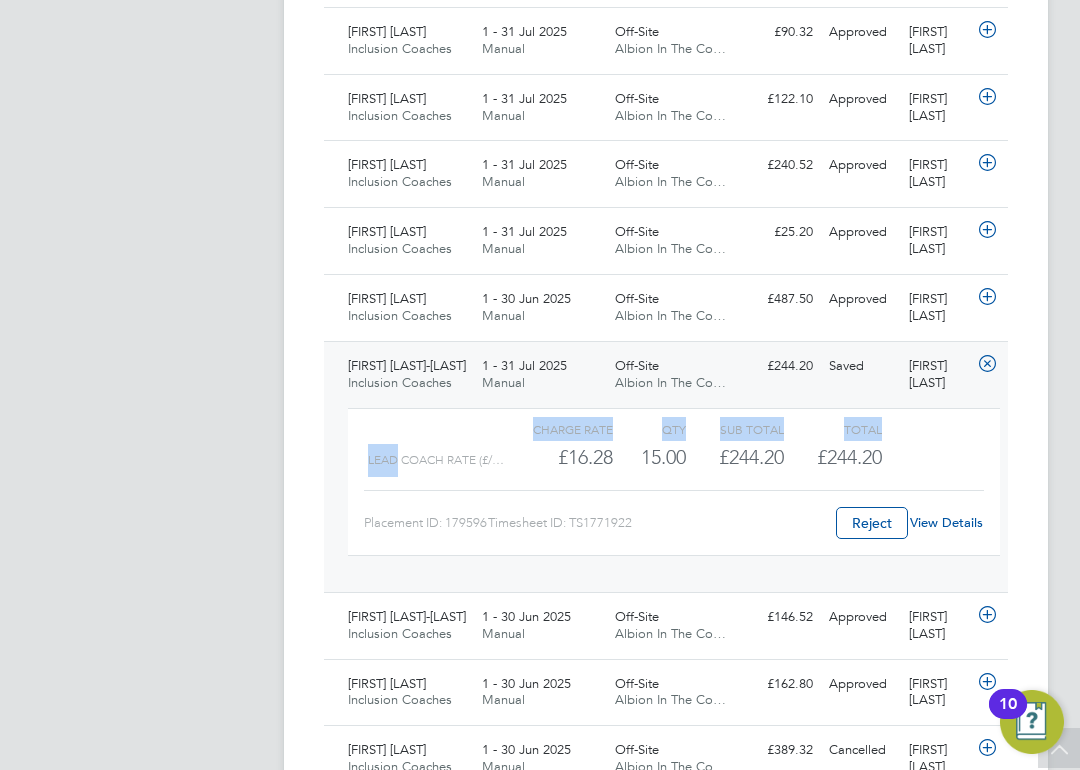 scroll, scrollTop: 1824, scrollLeft: 0, axis: vertical 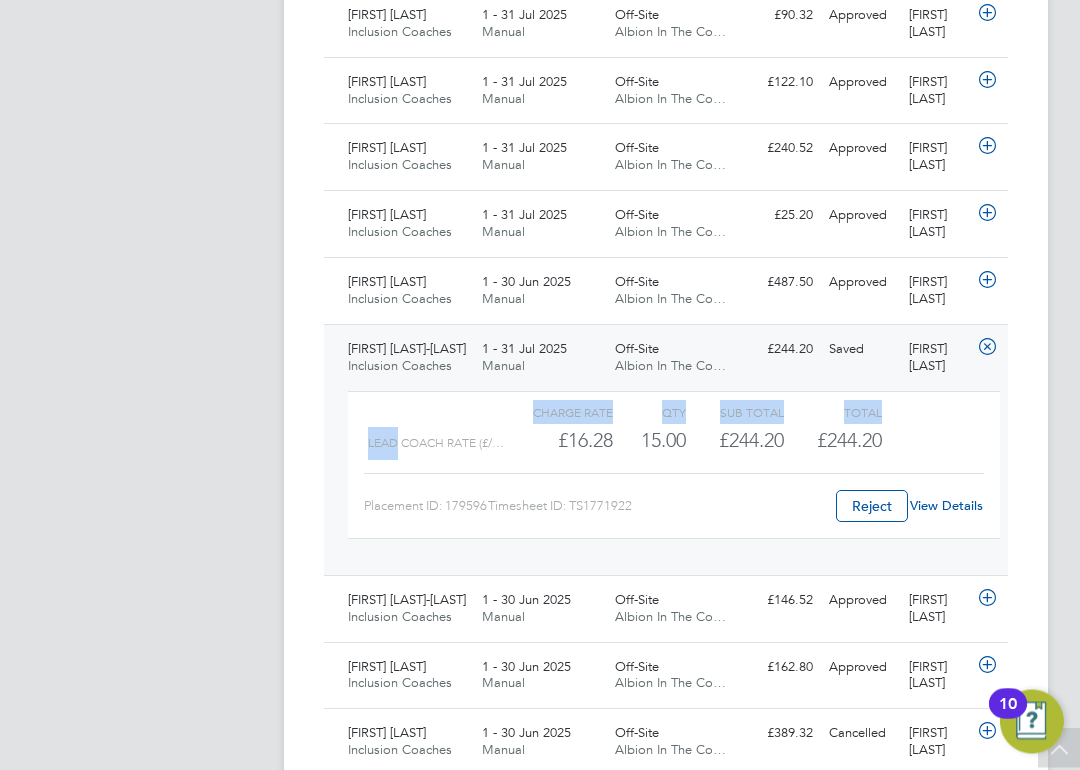 click on "View Details" 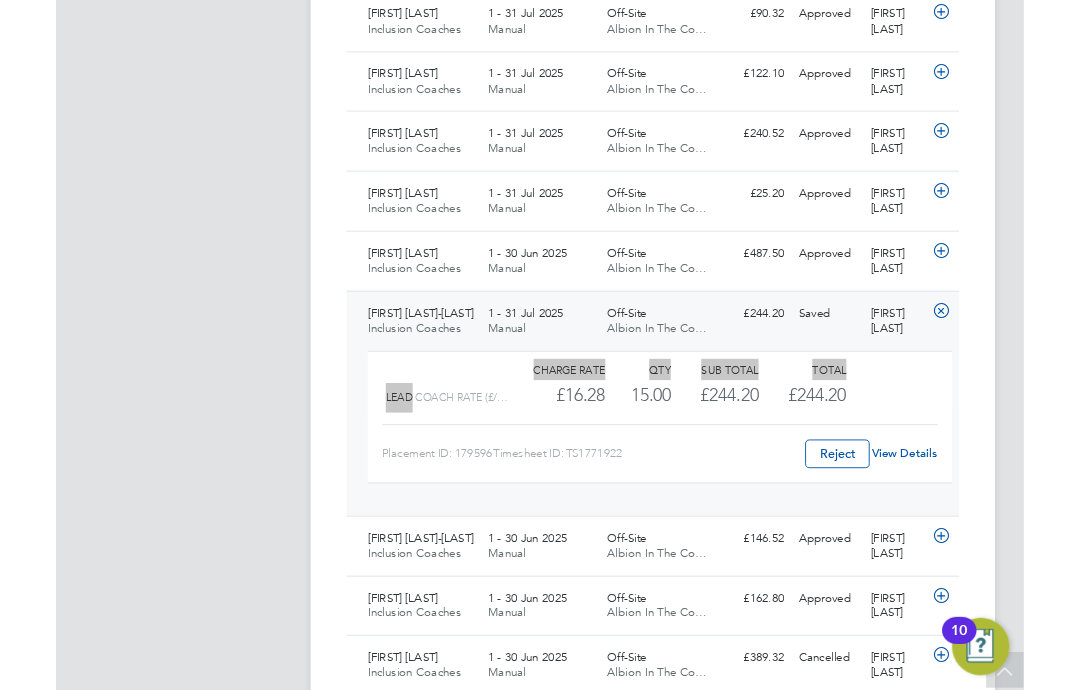 scroll, scrollTop: 1905, scrollLeft: 0, axis: vertical 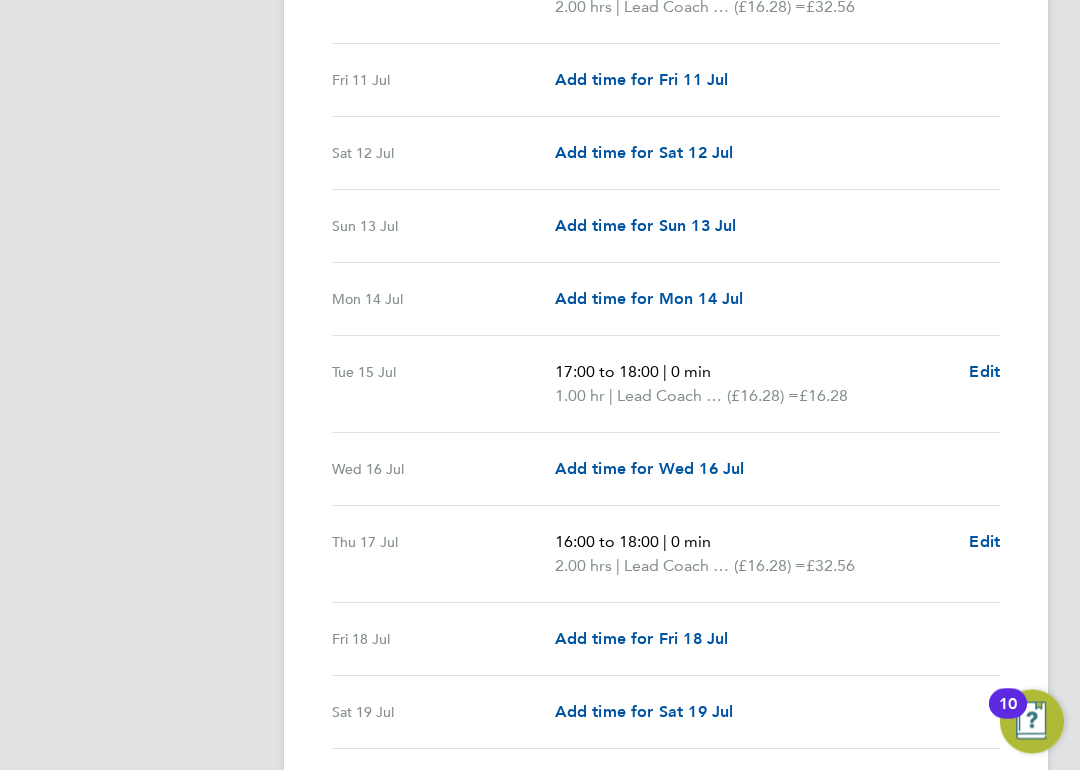 click on "Edit" at bounding box center (984, 373) 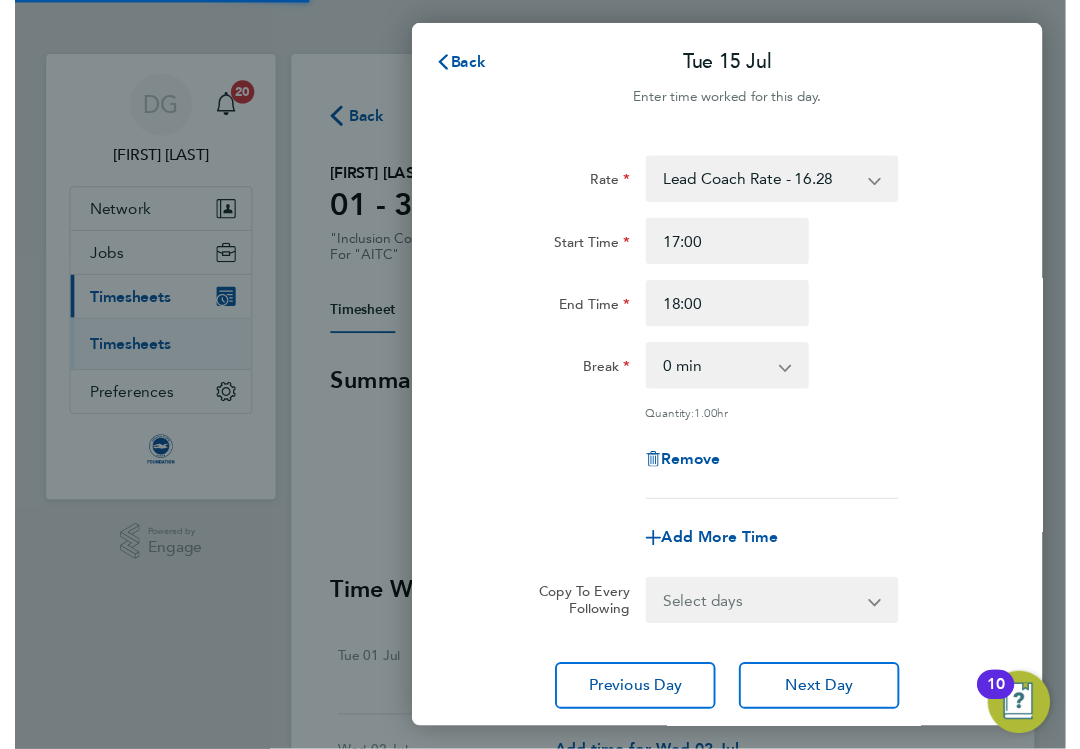 scroll, scrollTop: 0, scrollLeft: 0, axis: both 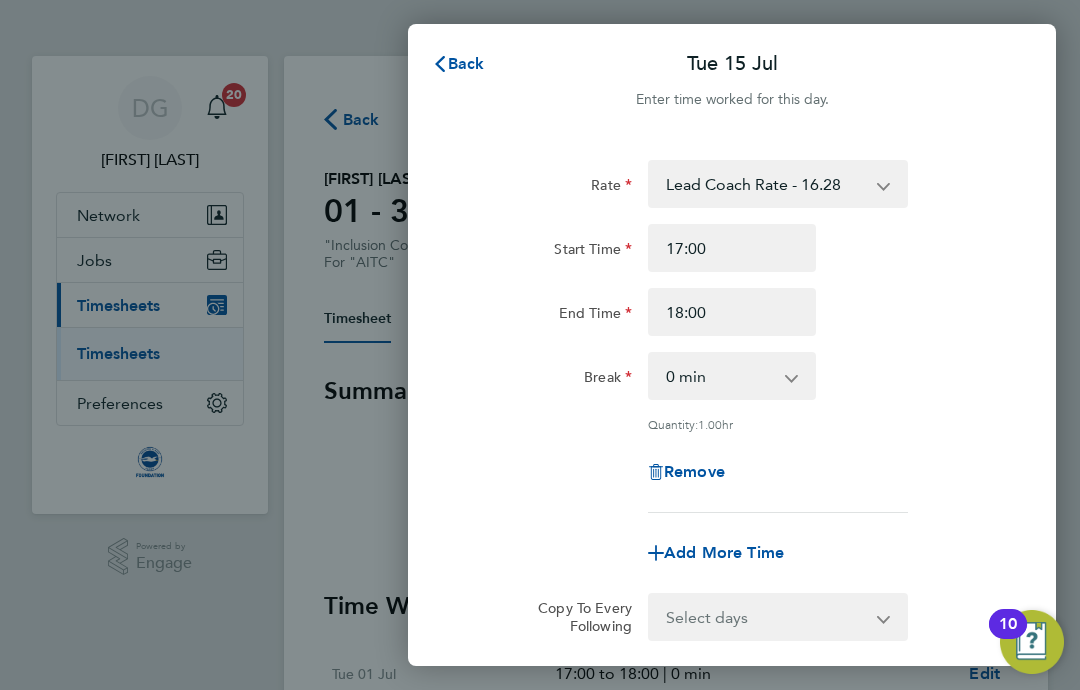 click on "Remove" 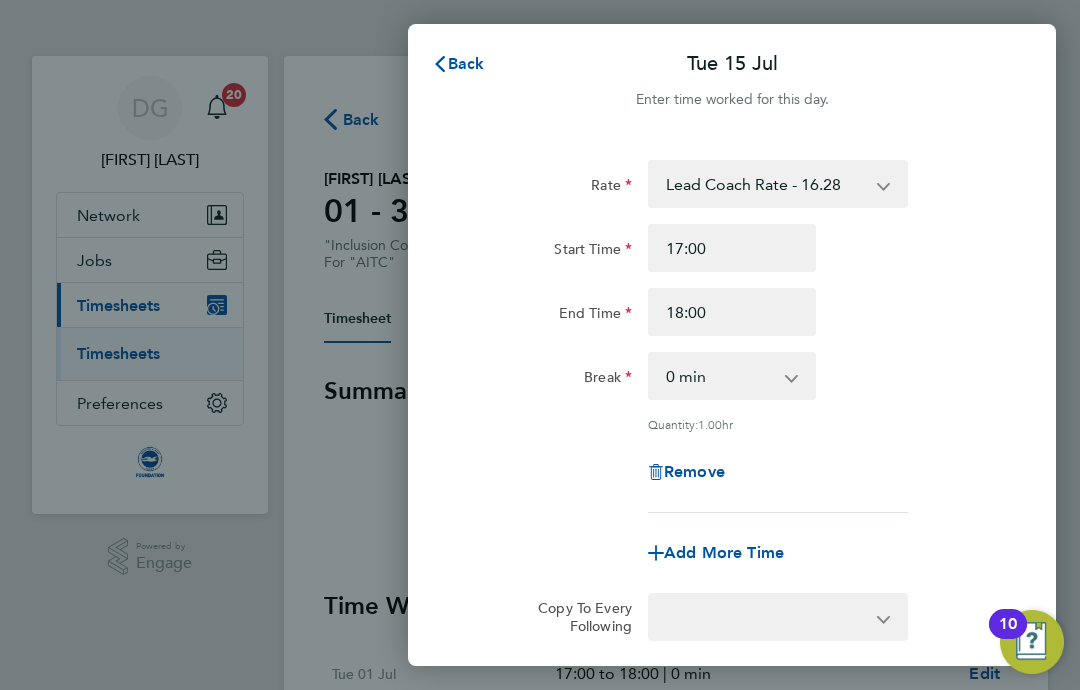 select on "null" 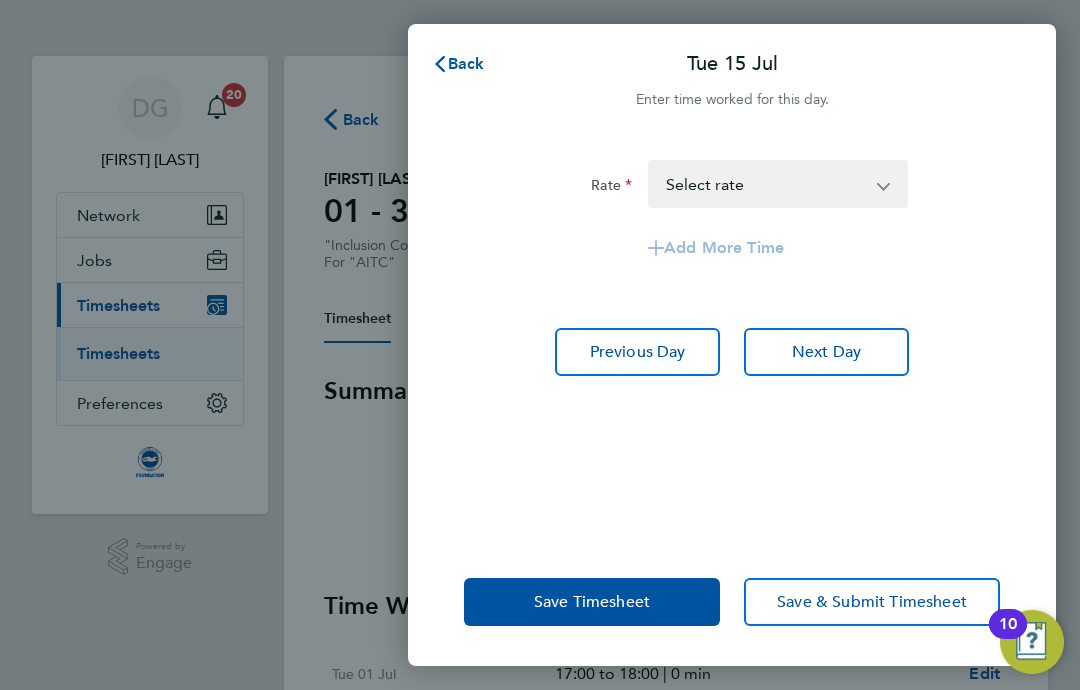 click on "Save Timesheet" 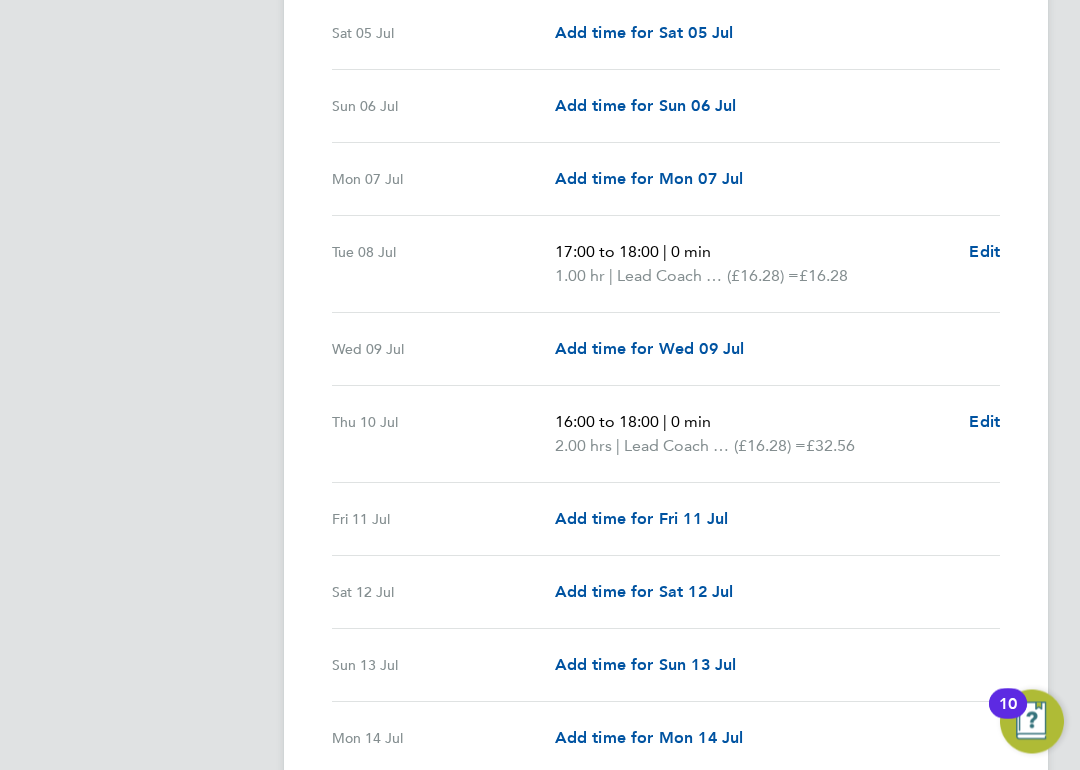 scroll, scrollTop: 984, scrollLeft: 0, axis: vertical 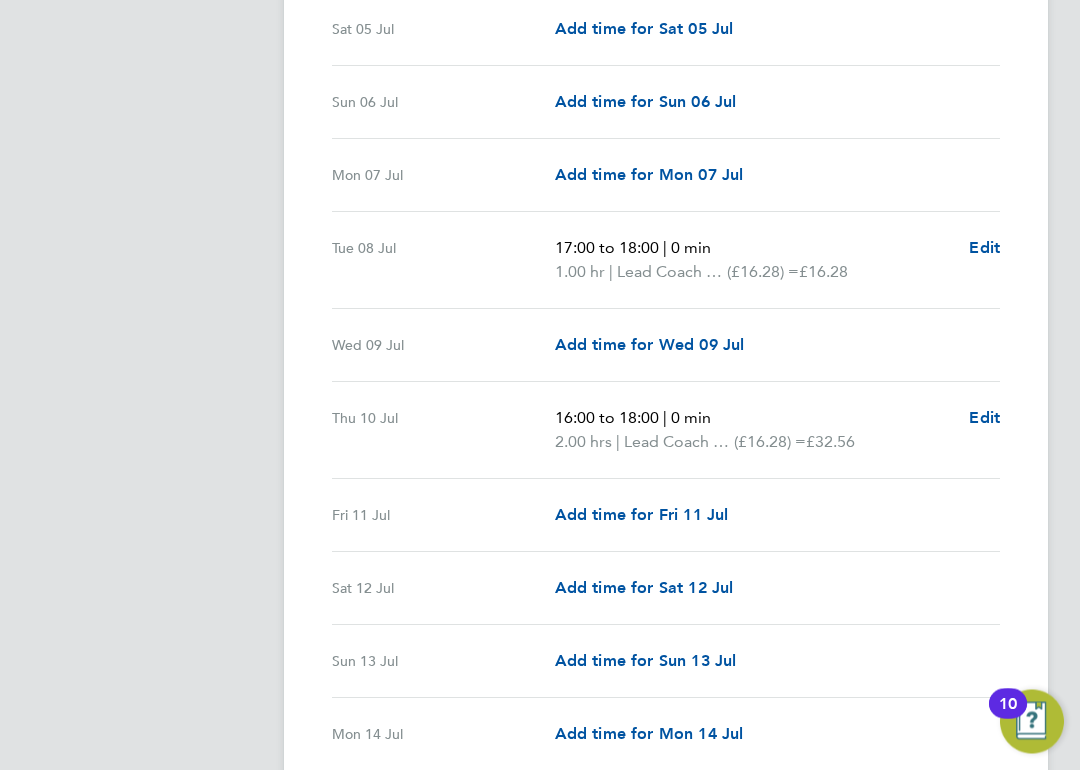 click on "Edit" at bounding box center (984, 418) 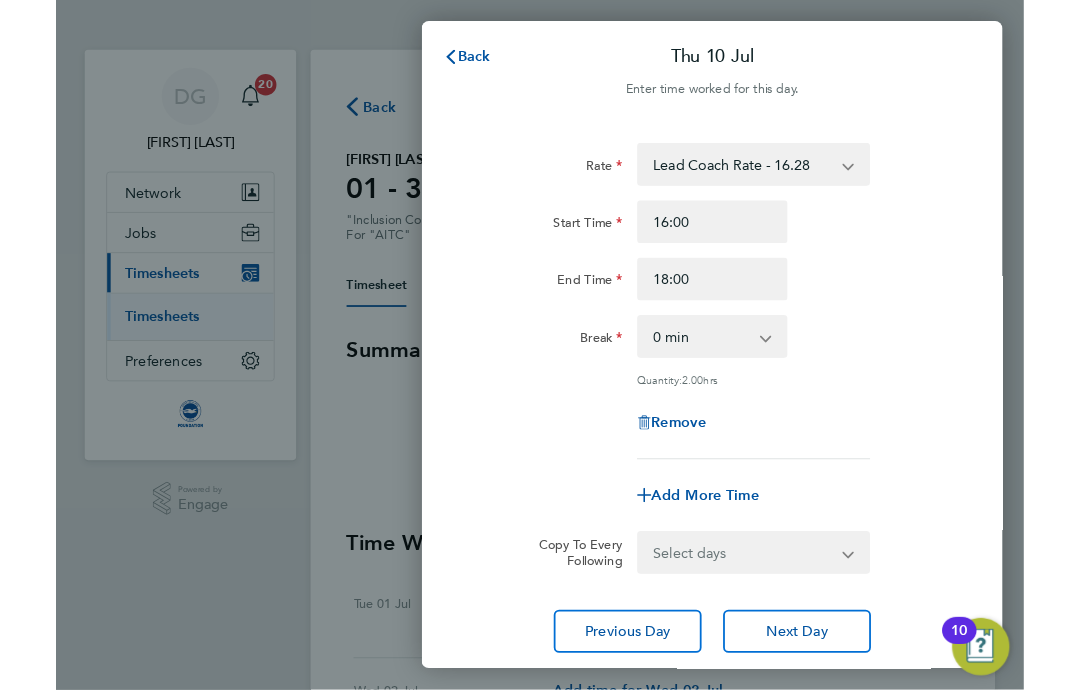 scroll, scrollTop: 0, scrollLeft: 0, axis: both 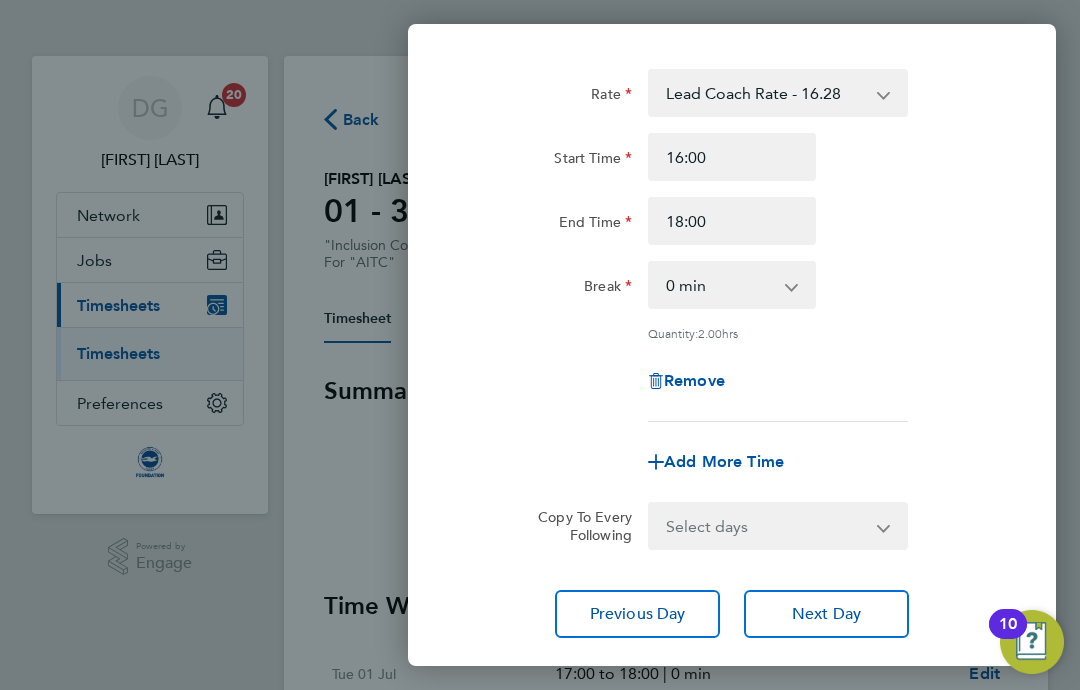 click on "Remove" 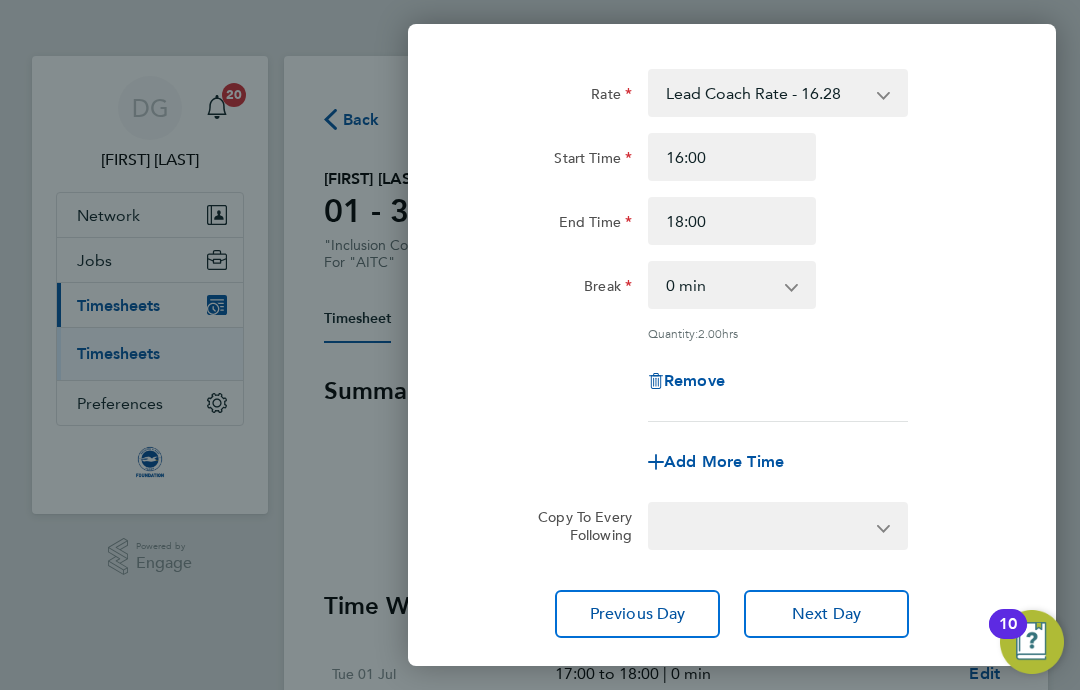 scroll, scrollTop: 0, scrollLeft: 0, axis: both 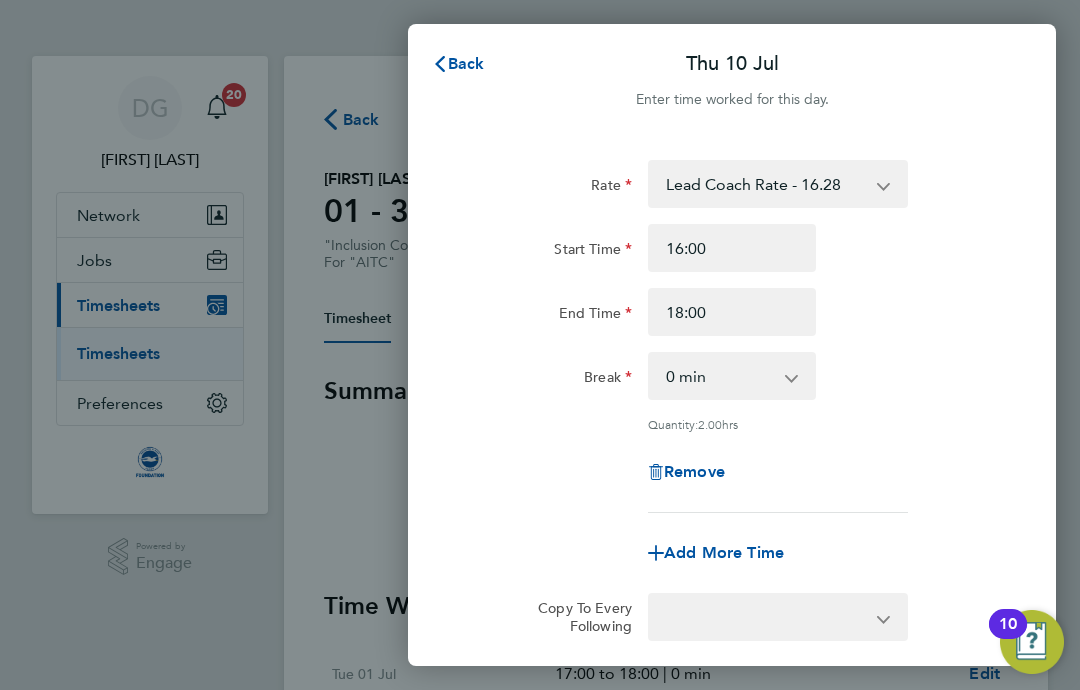 select on "null" 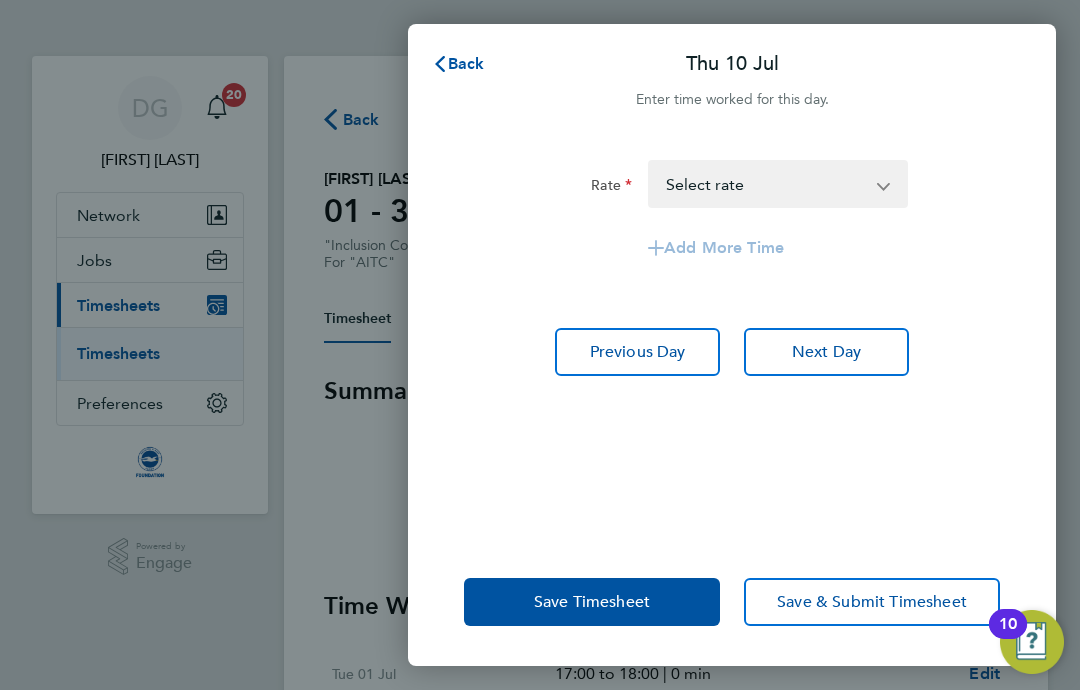 click on "Save Timesheet" 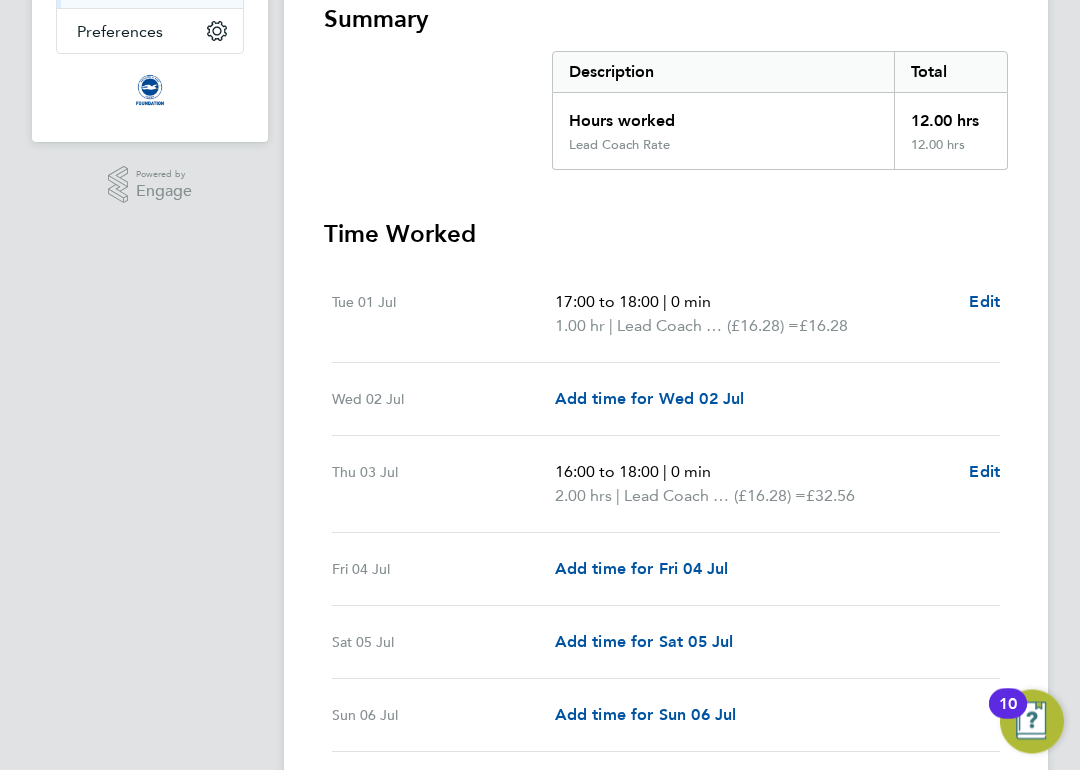 scroll, scrollTop: 372, scrollLeft: 0, axis: vertical 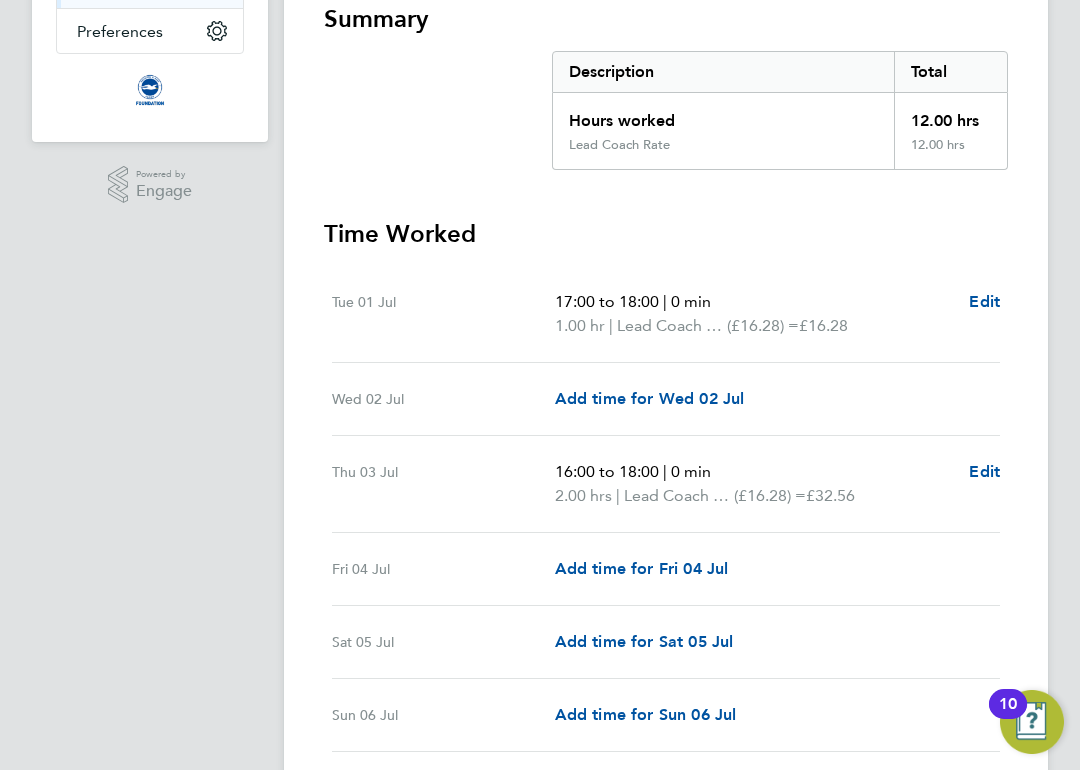 click on "Edit" at bounding box center [984, 472] 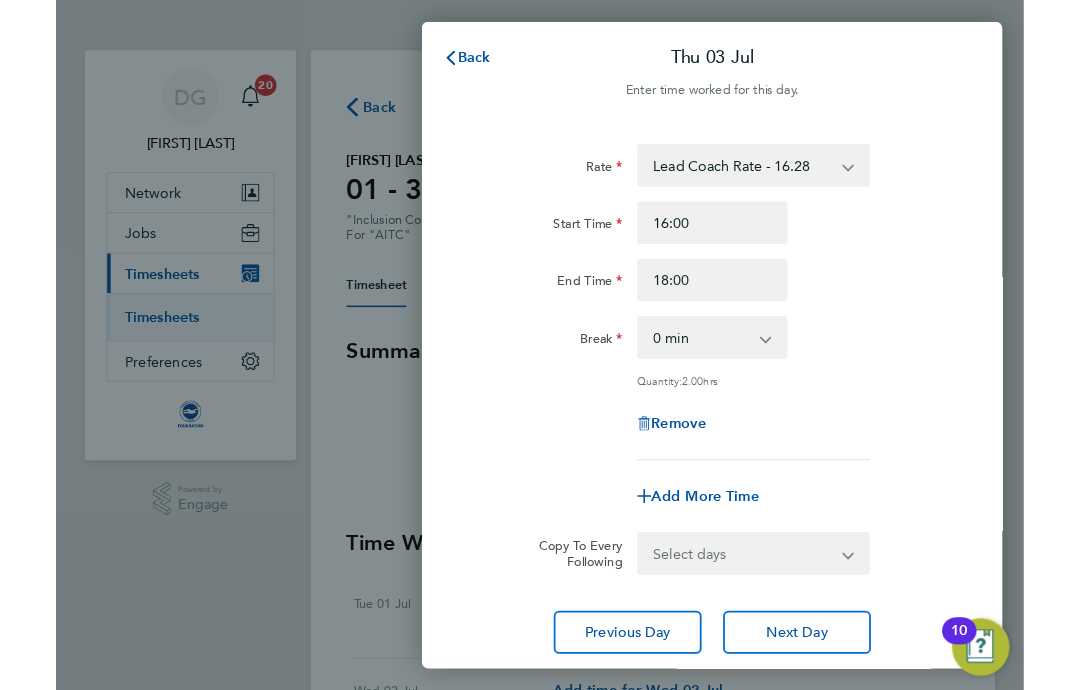 scroll, scrollTop: 0, scrollLeft: 0, axis: both 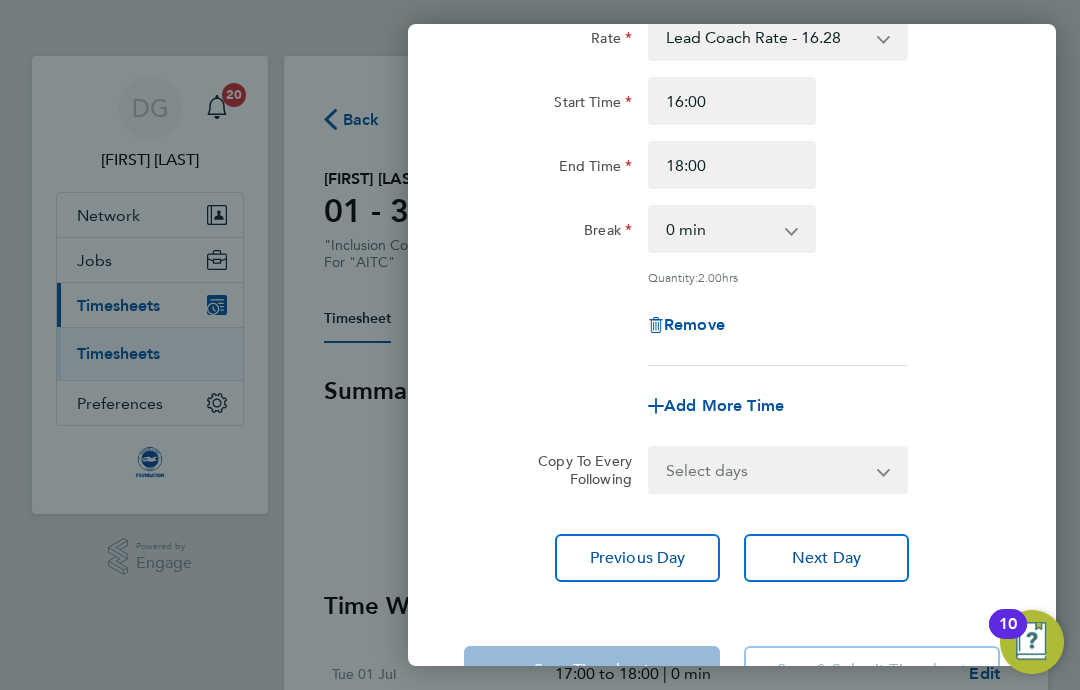 click on "Remove" 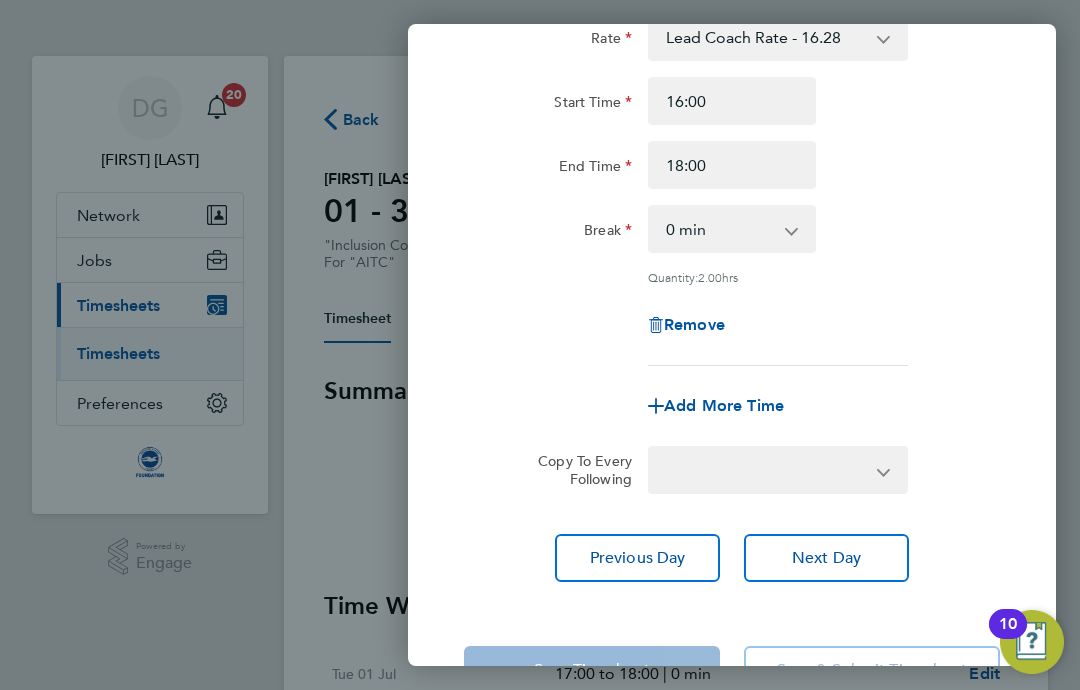 scroll, scrollTop: 0, scrollLeft: 0, axis: both 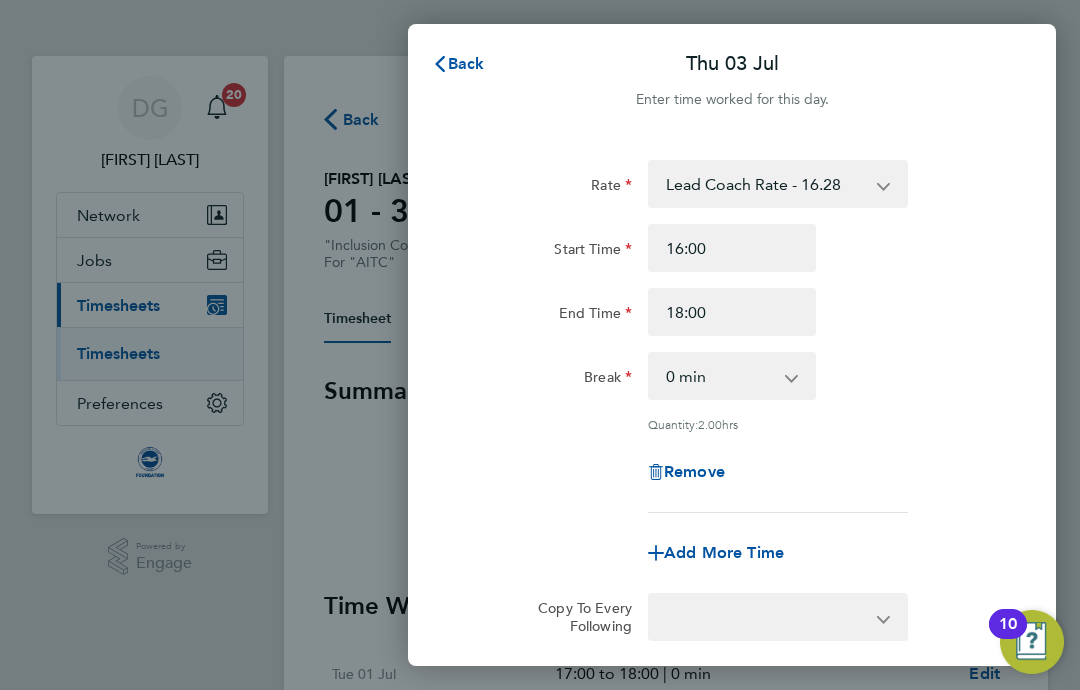 select on "null" 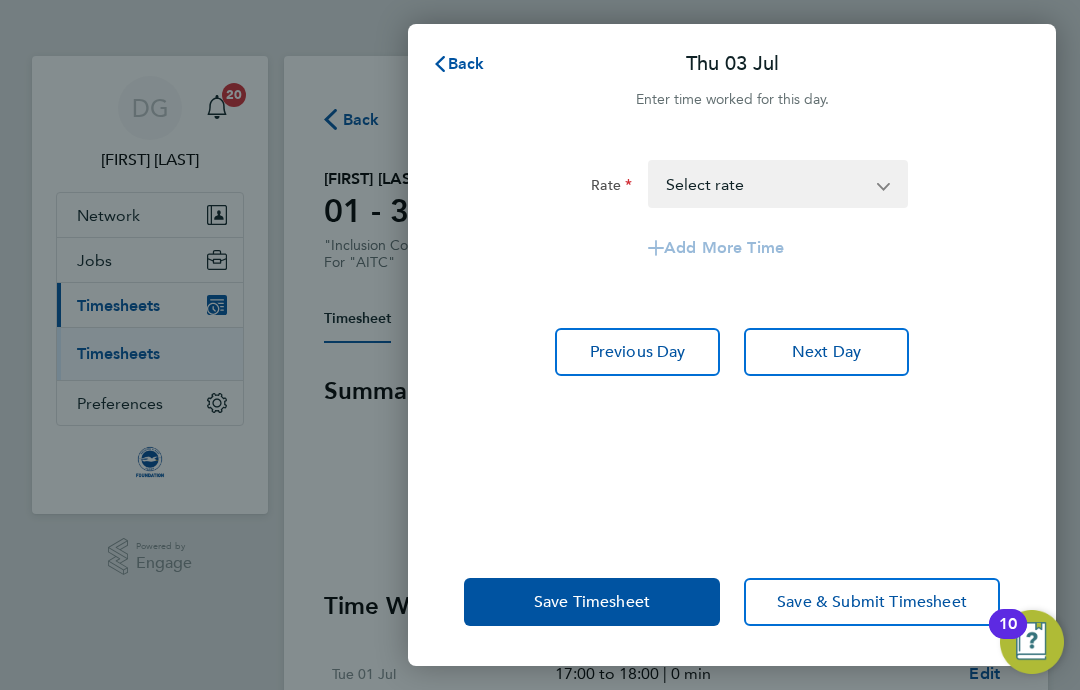 click on "Save Timesheet" 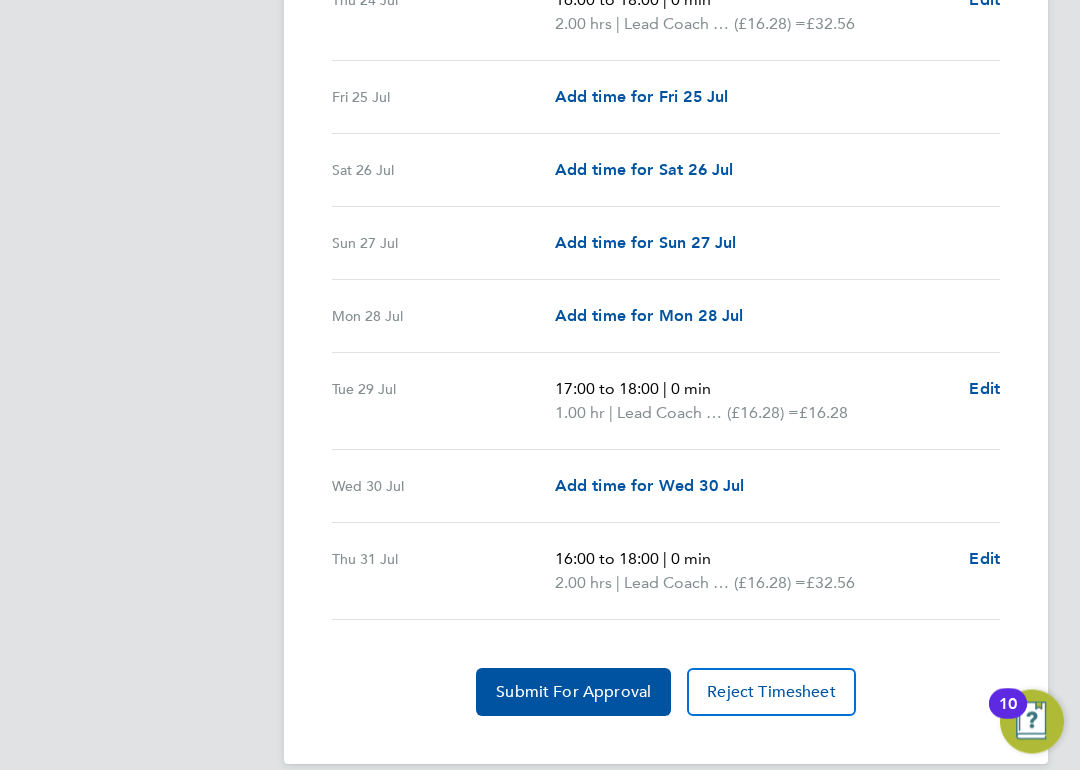 scroll, scrollTop: 2449, scrollLeft: 0, axis: vertical 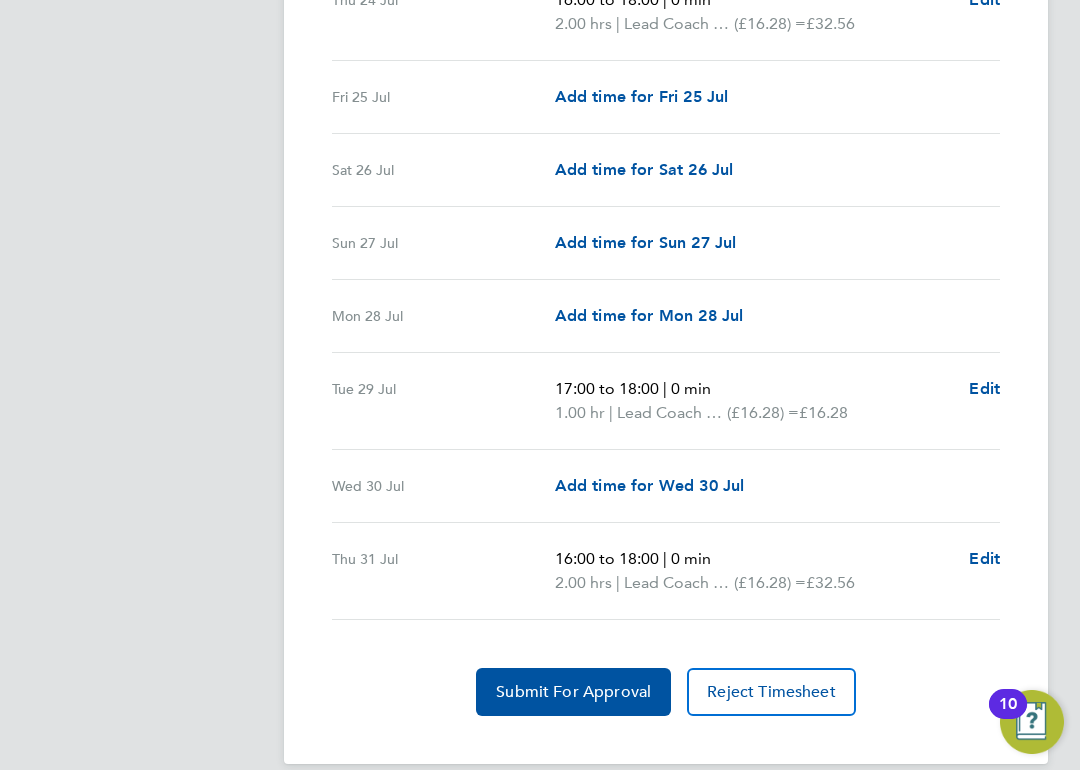 click on "Edit" at bounding box center (984, 558) 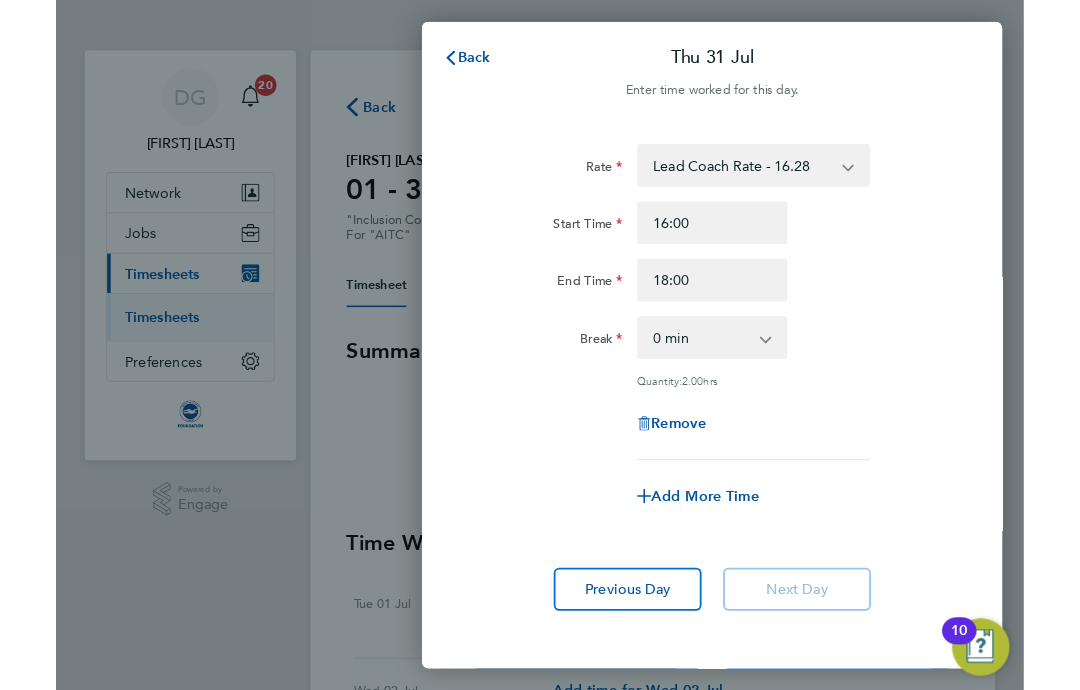 scroll, scrollTop: 0, scrollLeft: 0, axis: both 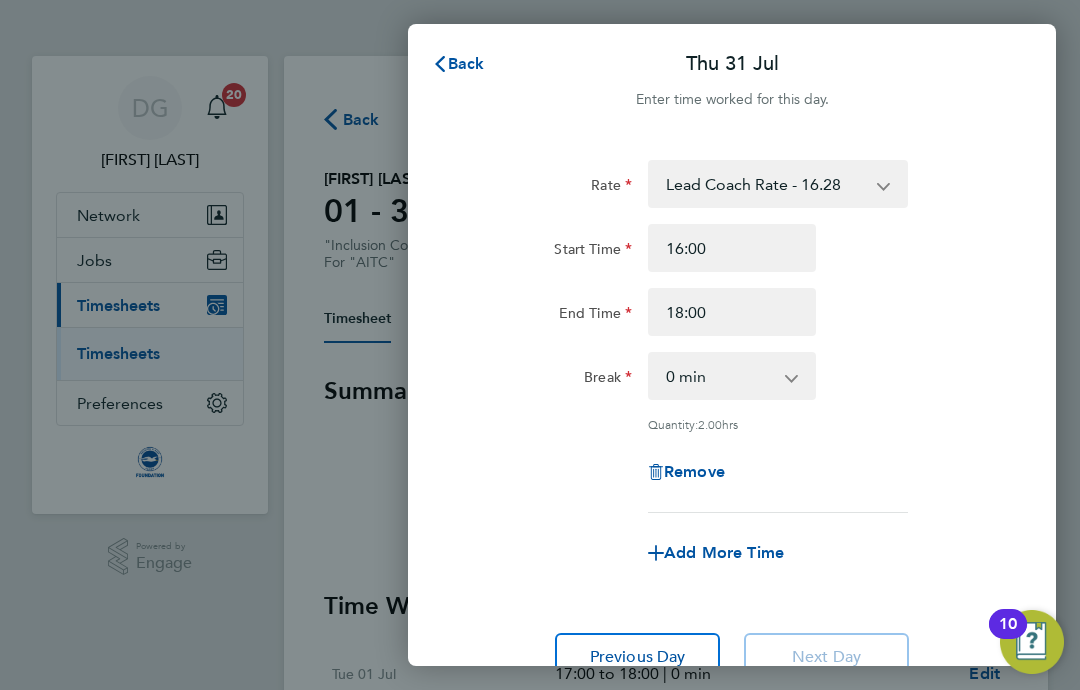 click on "Remove" 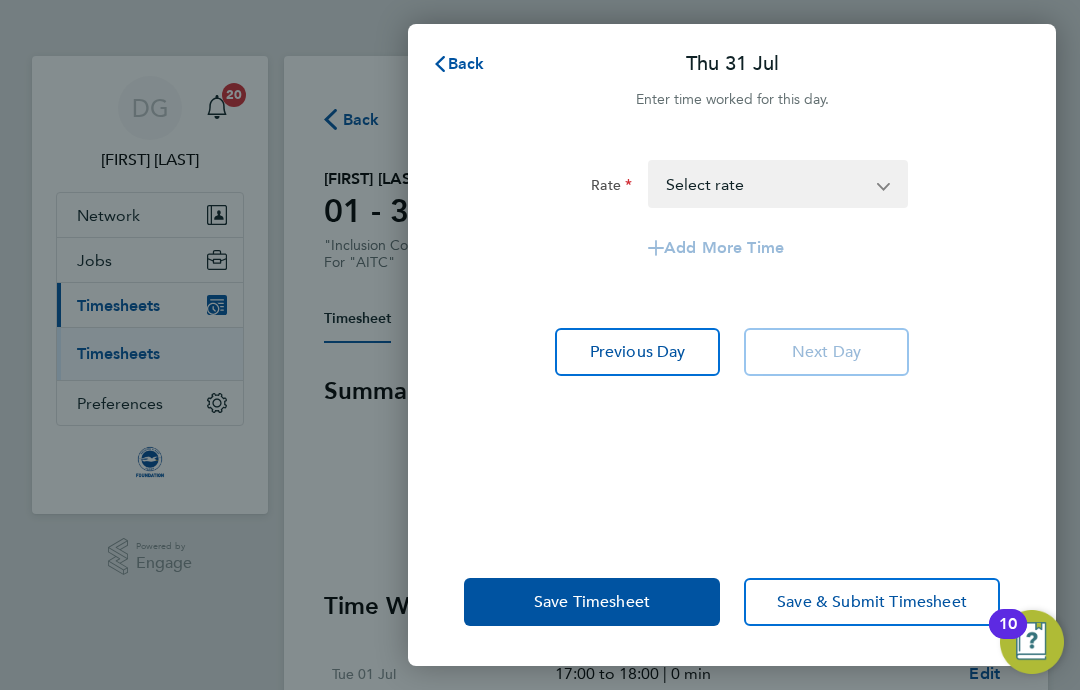 click on "Save Timesheet" 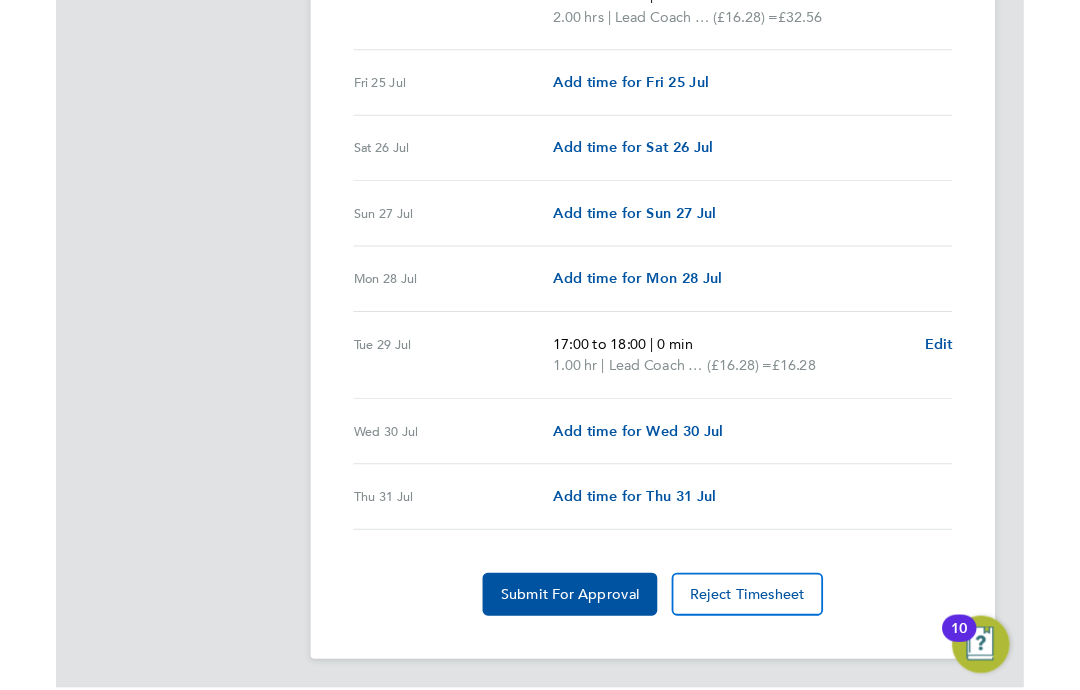 scroll, scrollTop: 2534, scrollLeft: 0, axis: vertical 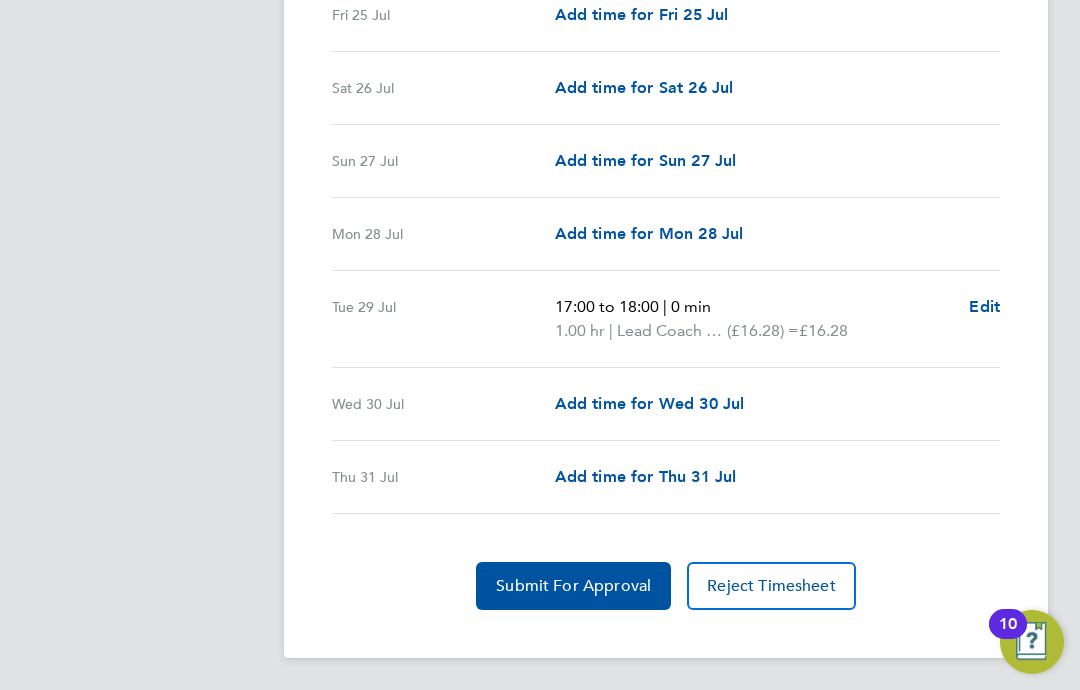 click on "Edit" at bounding box center (984, 306) 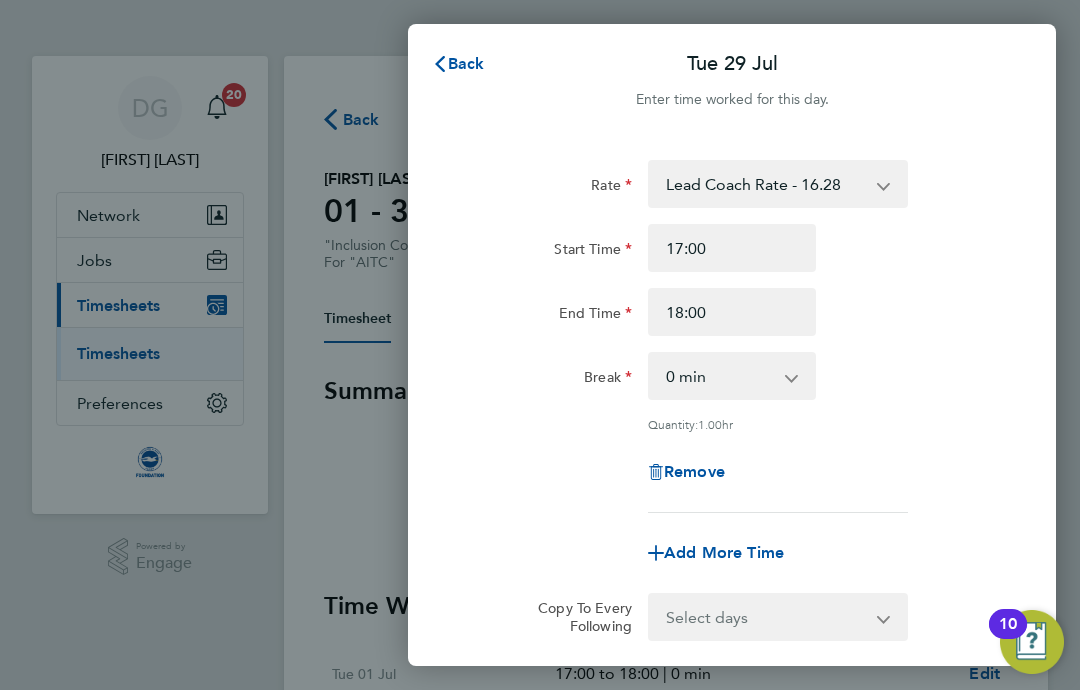 scroll, scrollTop: 0, scrollLeft: 0, axis: both 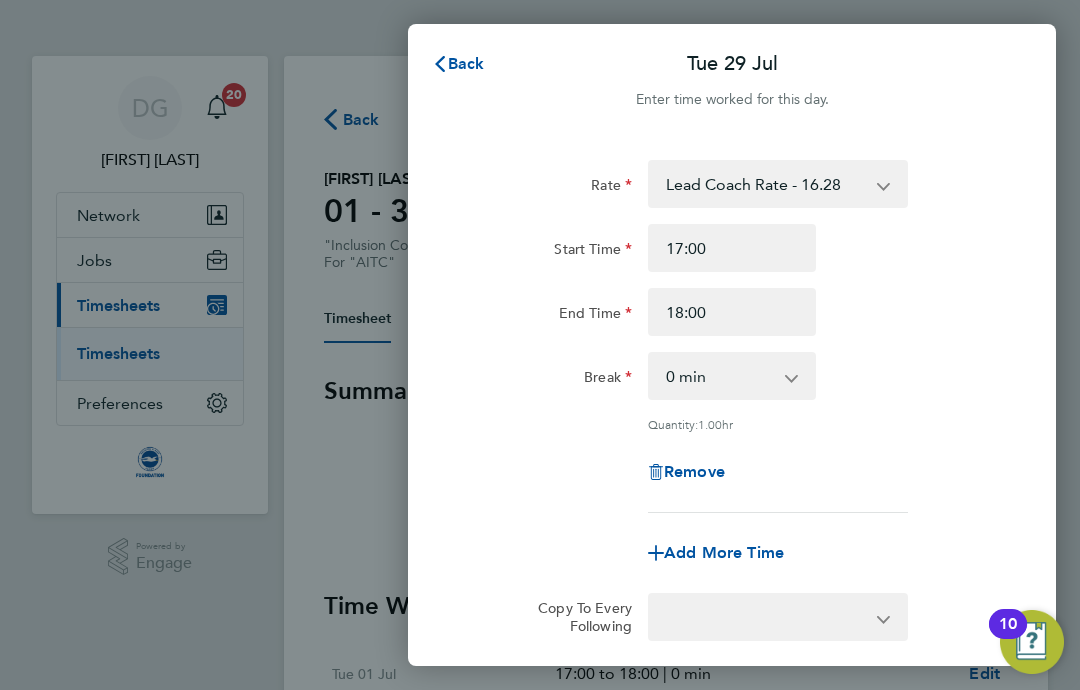 select on "null" 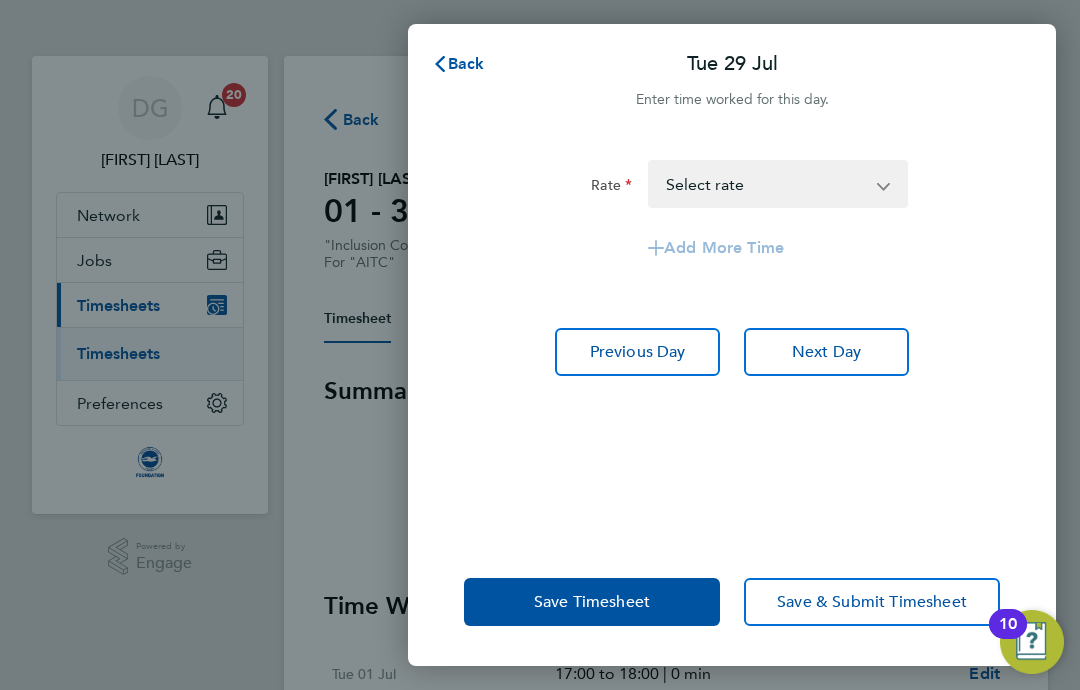 click on "Save Timesheet" 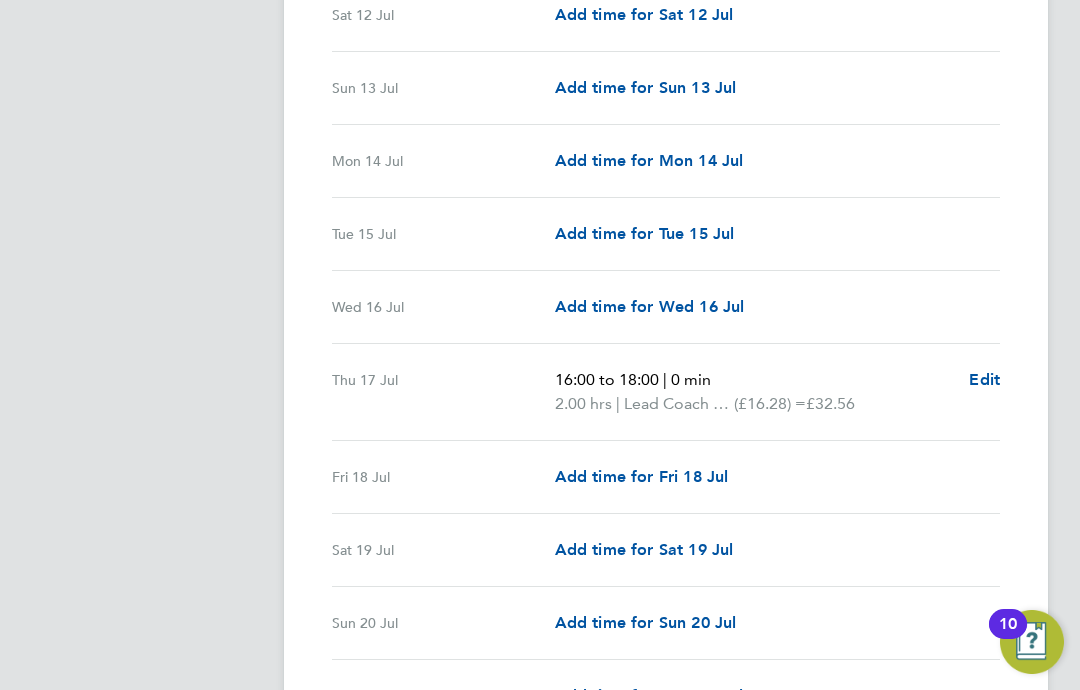scroll, scrollTop: 1272, scrollLeft: 0, axis: vertical 